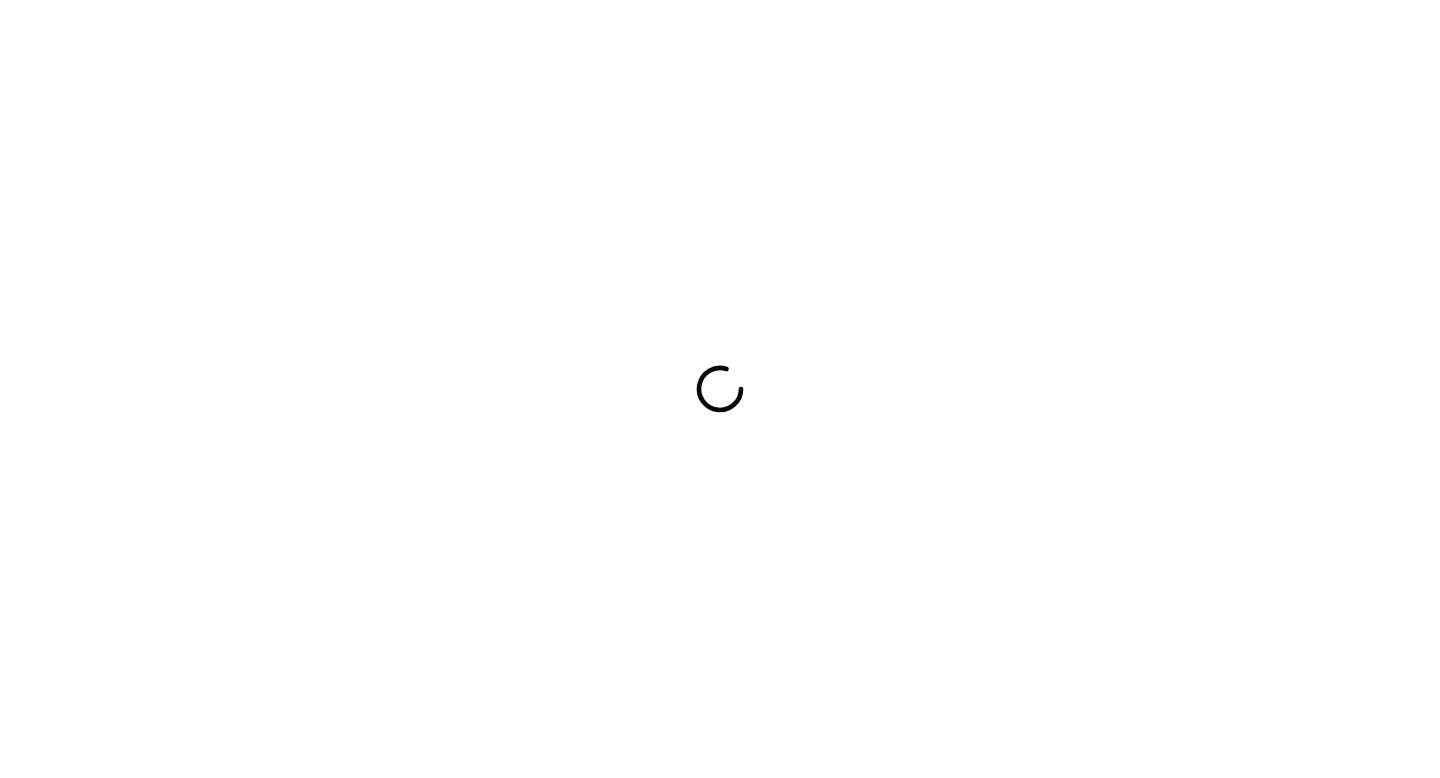scroll, scrollTop: 0, scrollLeft: 0, axis: both 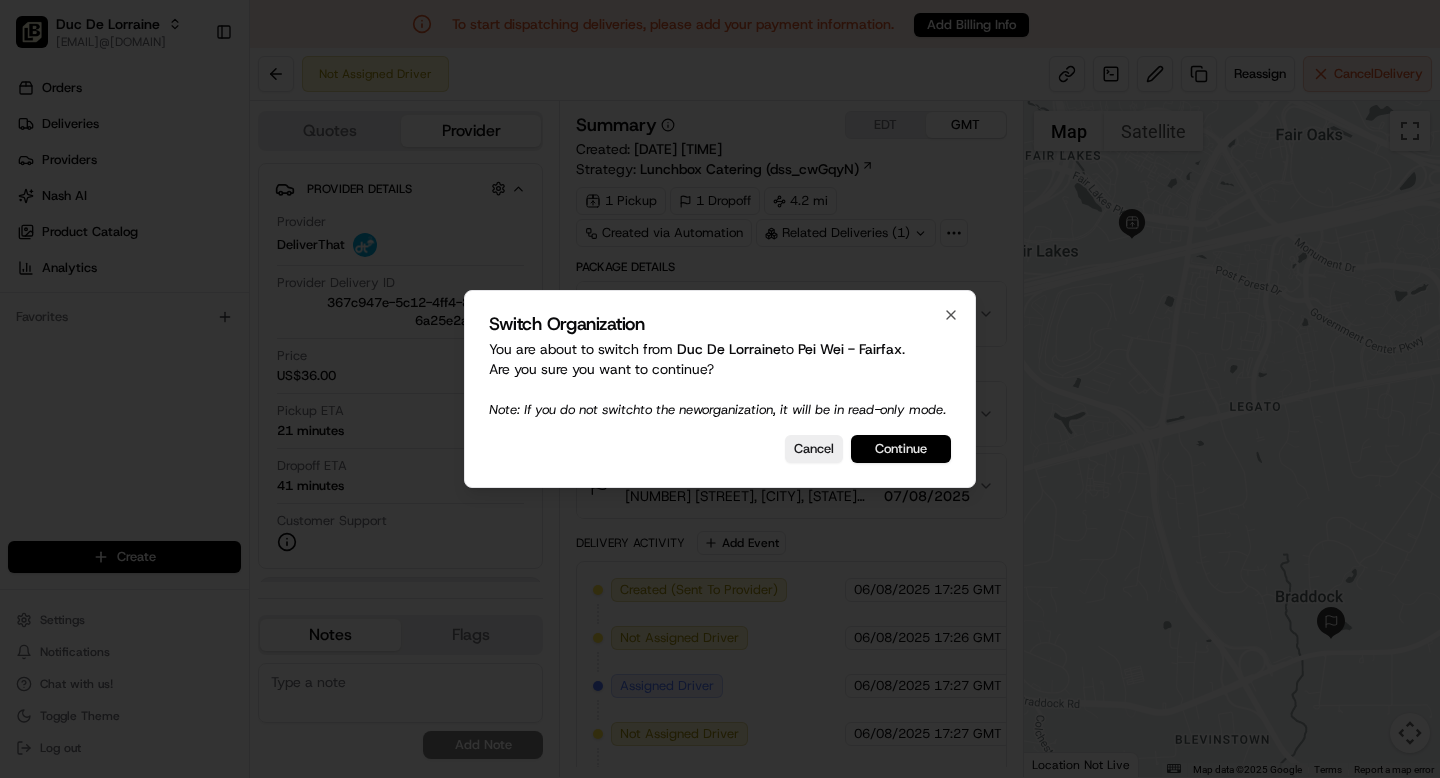 click on "Continue" at bounding box center [901, 449] 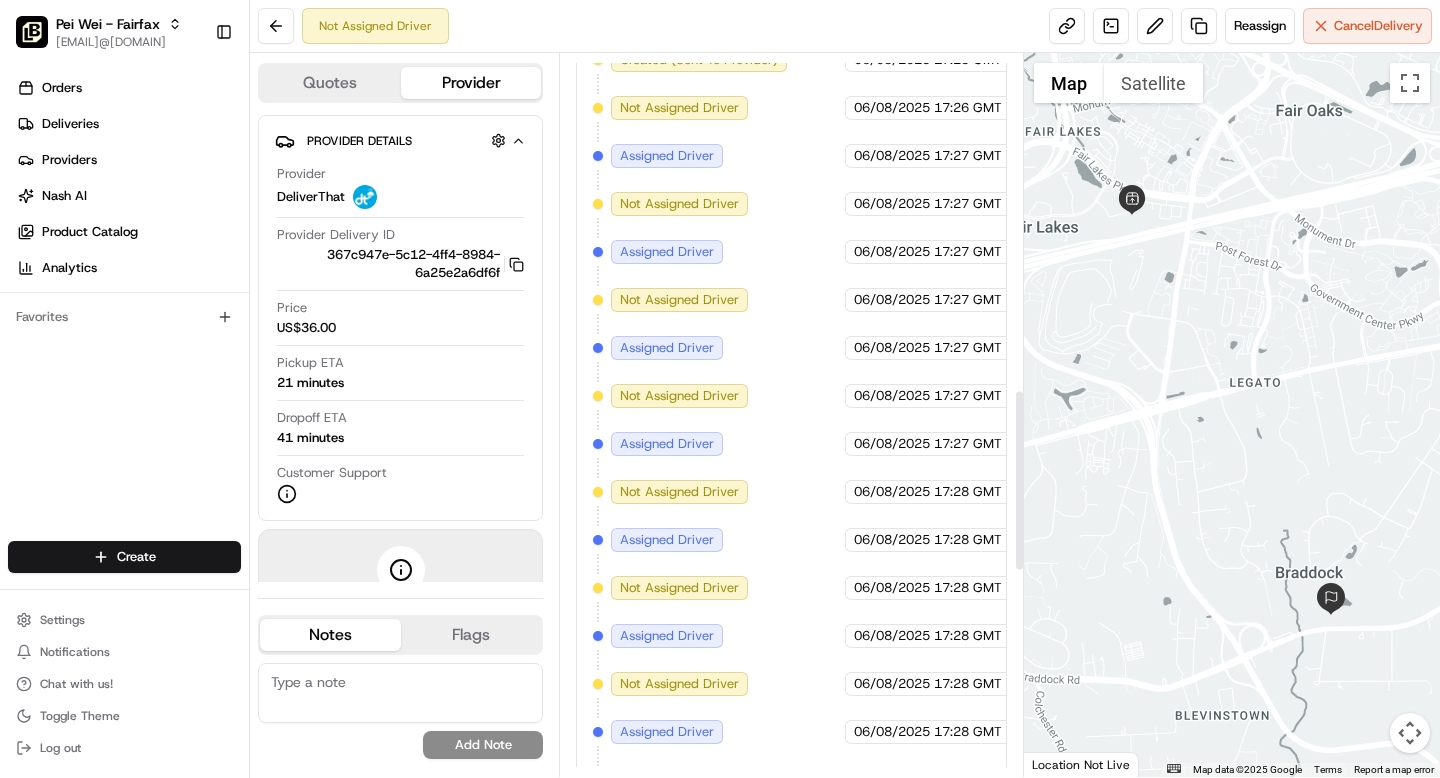 scroll, scrollTop: 0, scrollLeft: 0, axis: both 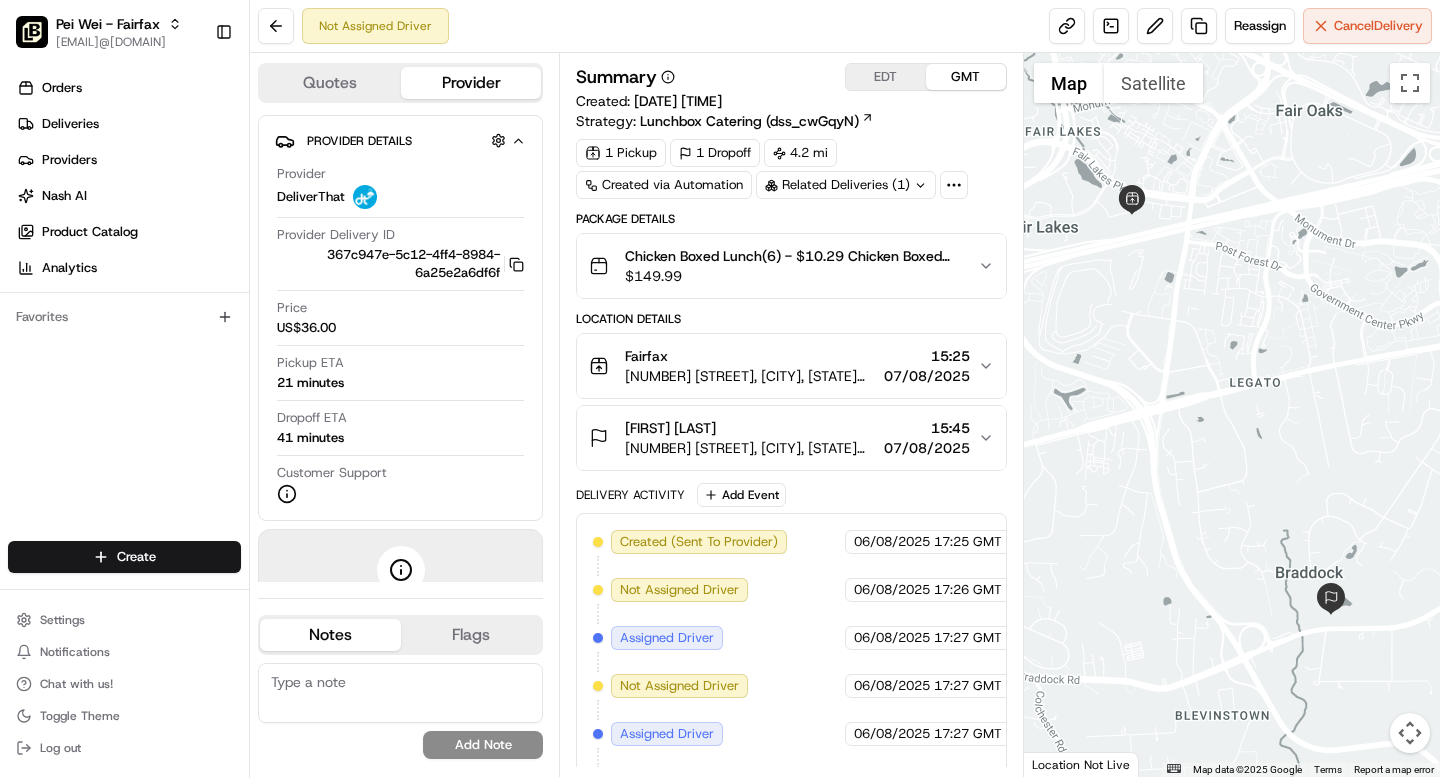 click on "EDT" at bounding box center [886, 77] 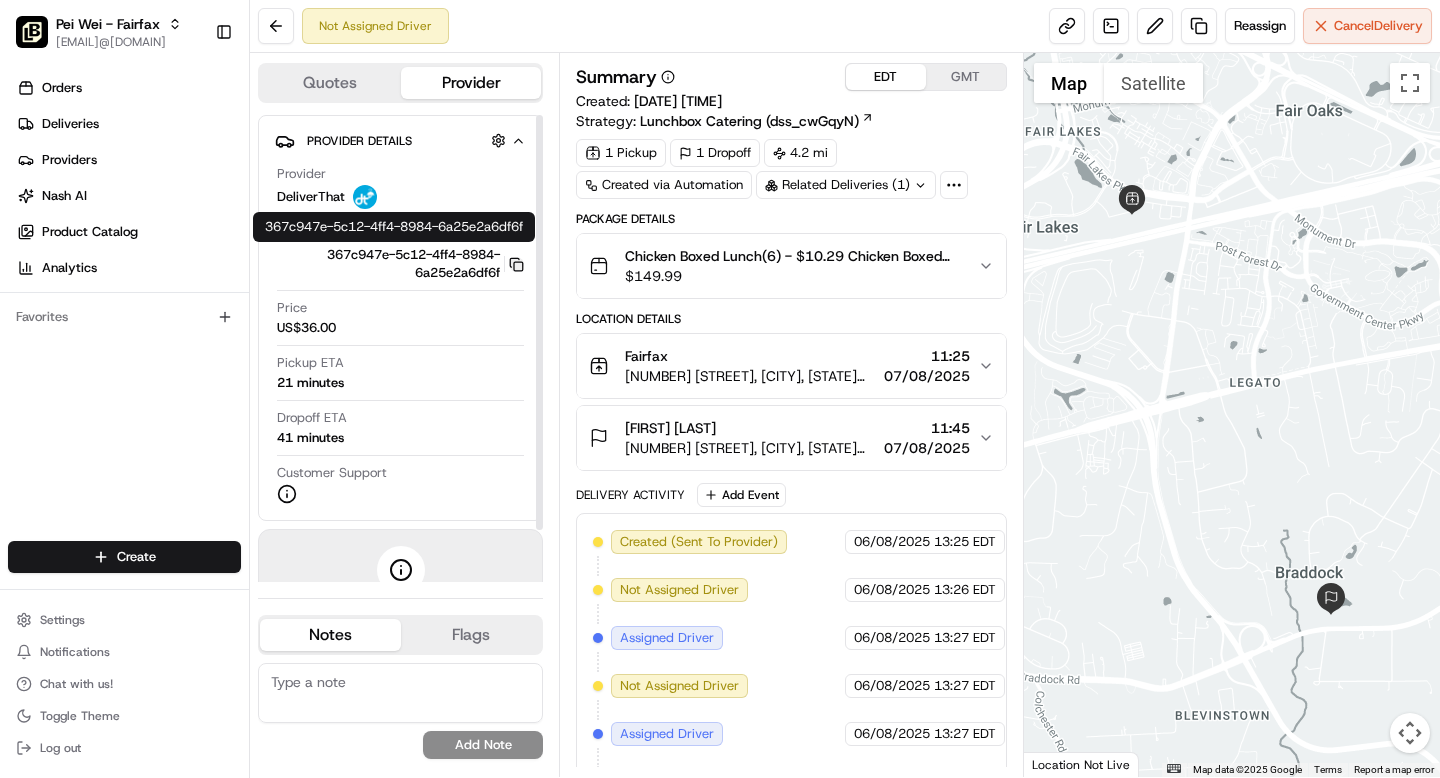 click 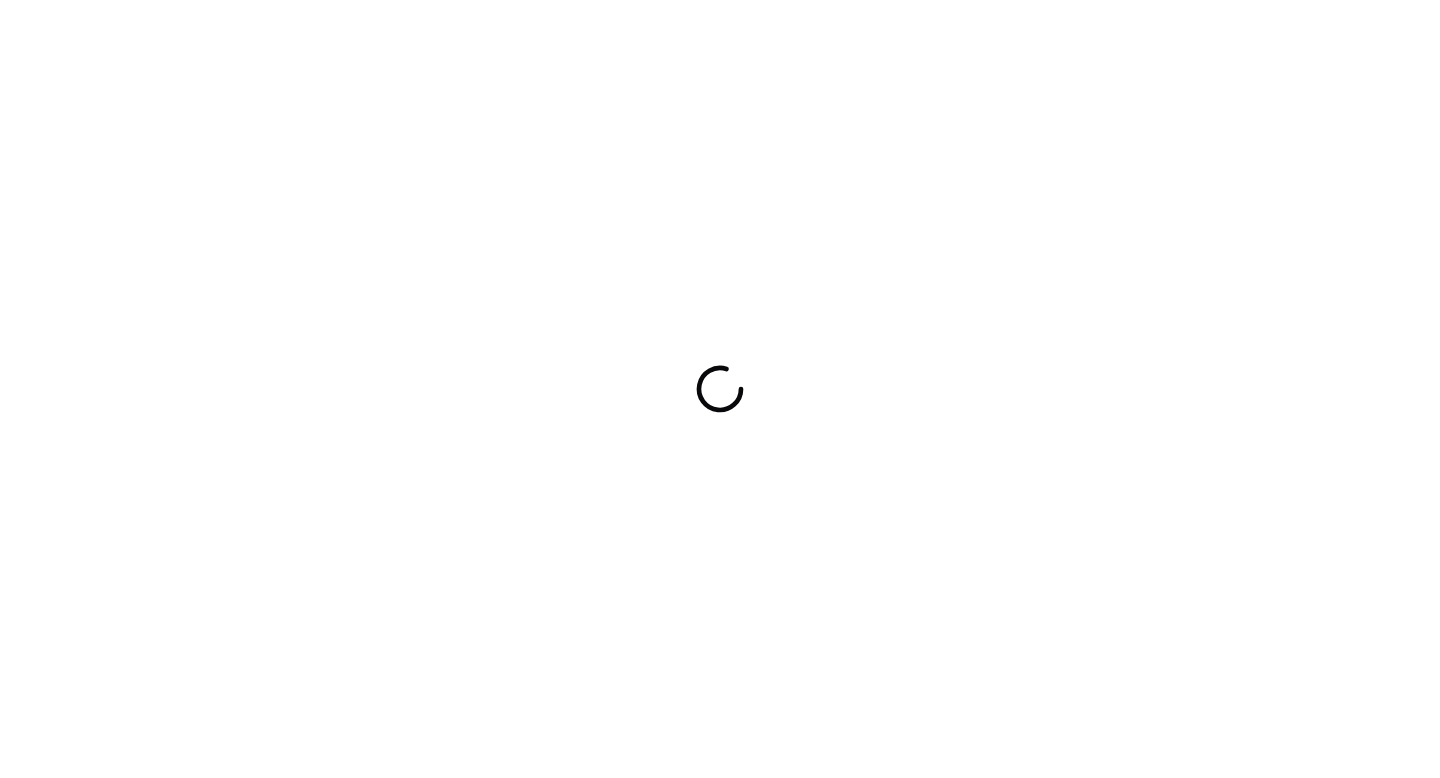 scroll, scrollTop: 0, scrollLeft: 0, axis: both 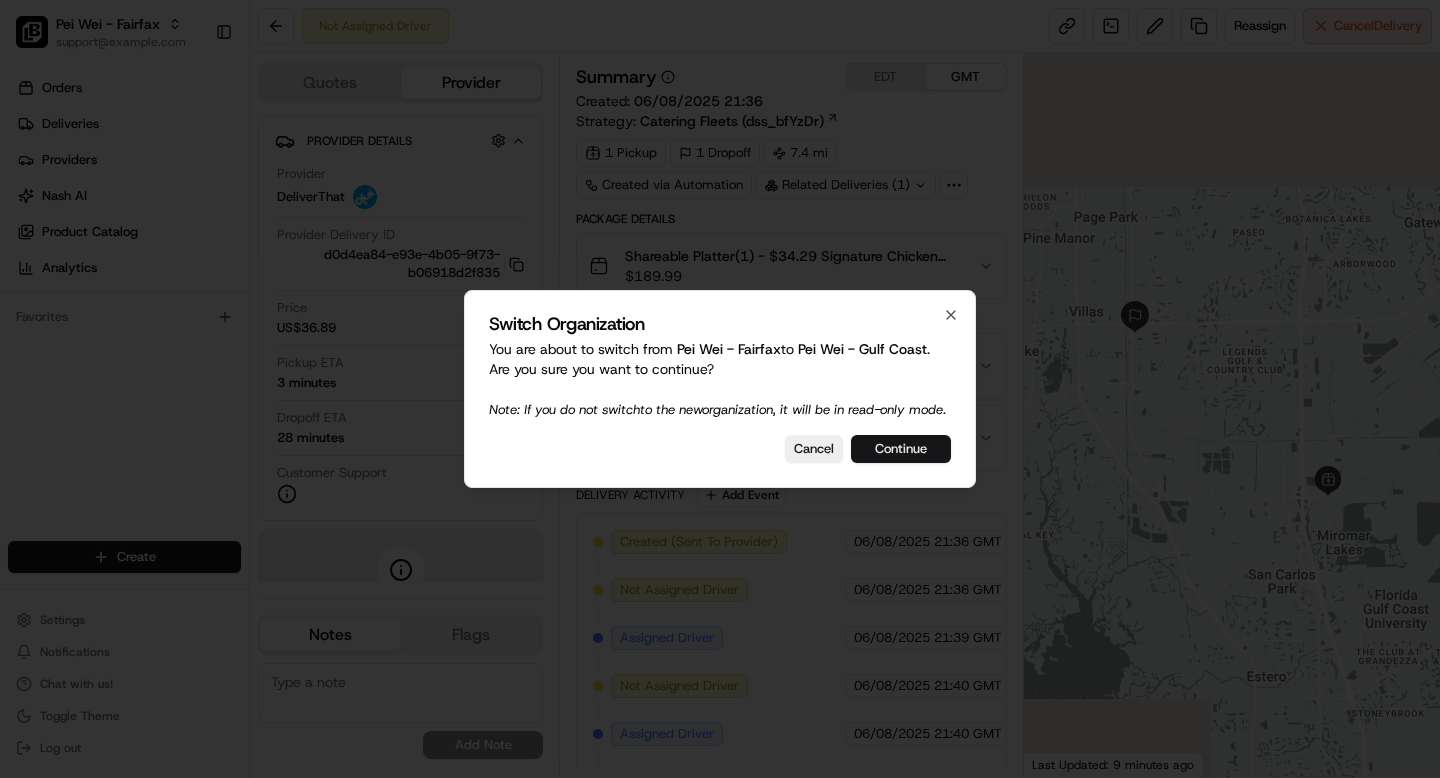 click on "Continue" at bounding box center [901, 449] 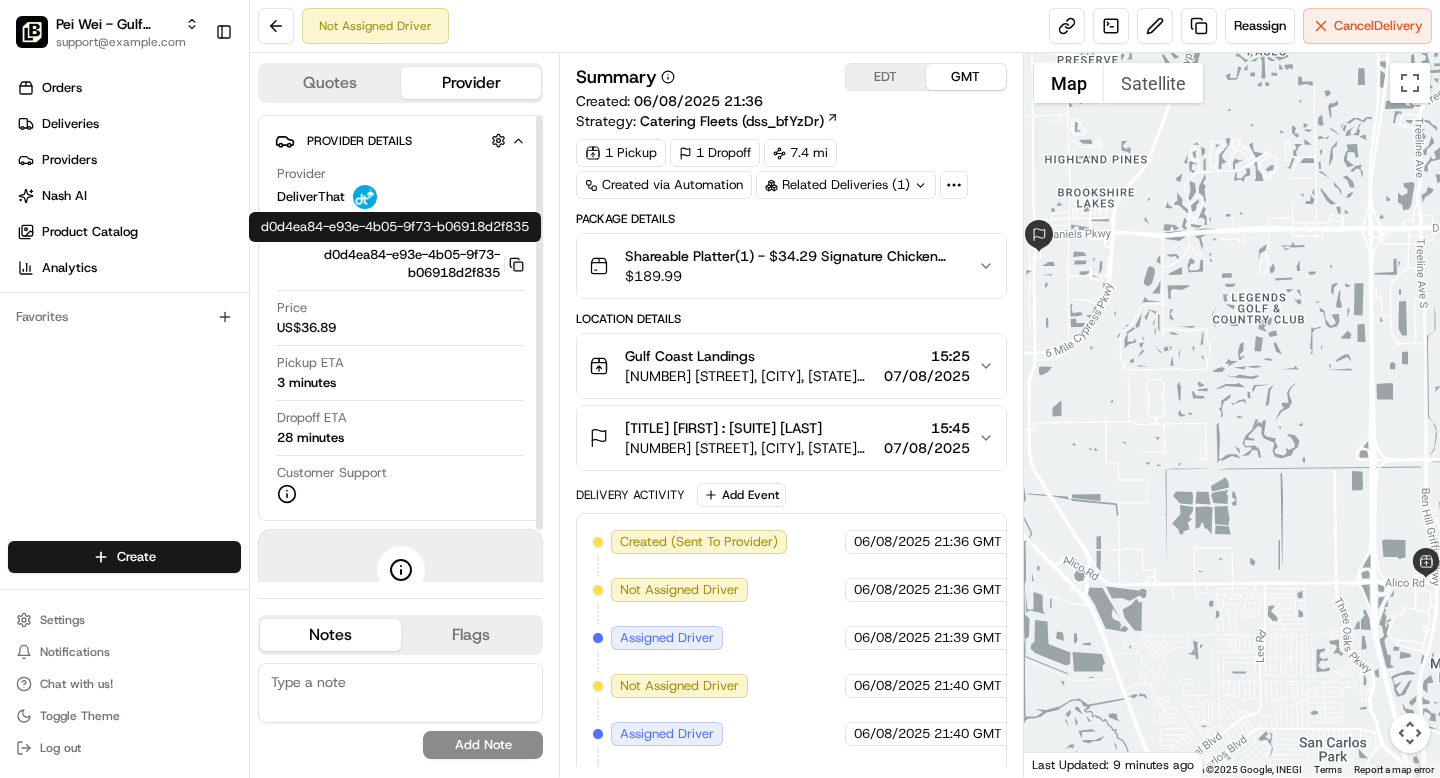 scroll, scrollTop: 0, scrollLeft: 0, axis: both 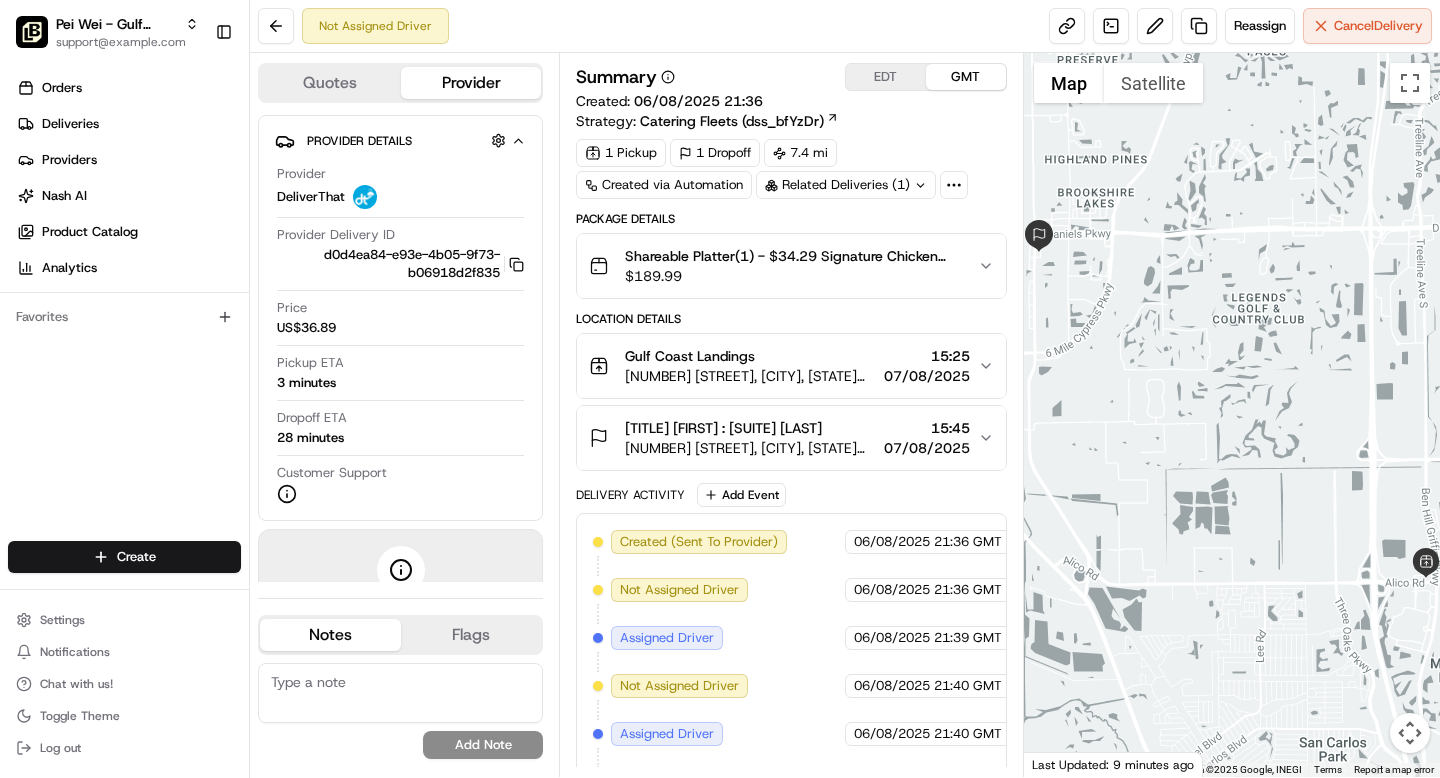 click on "Not Assigned Driver Reassign Cancel  Delivery" at bounding box center (845, 26) 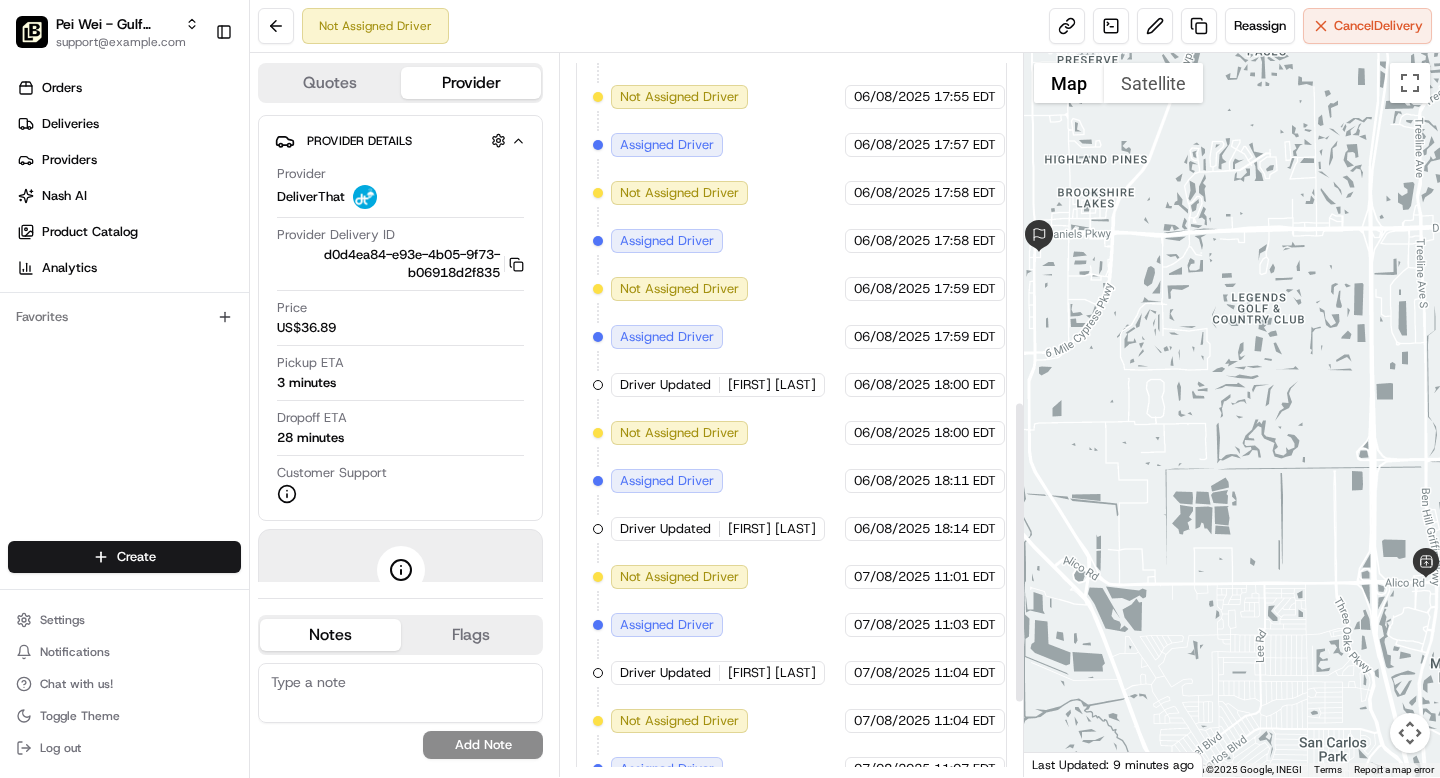 scroll, scrollTop: 1004, scrollLeft: 0, axis: vertical 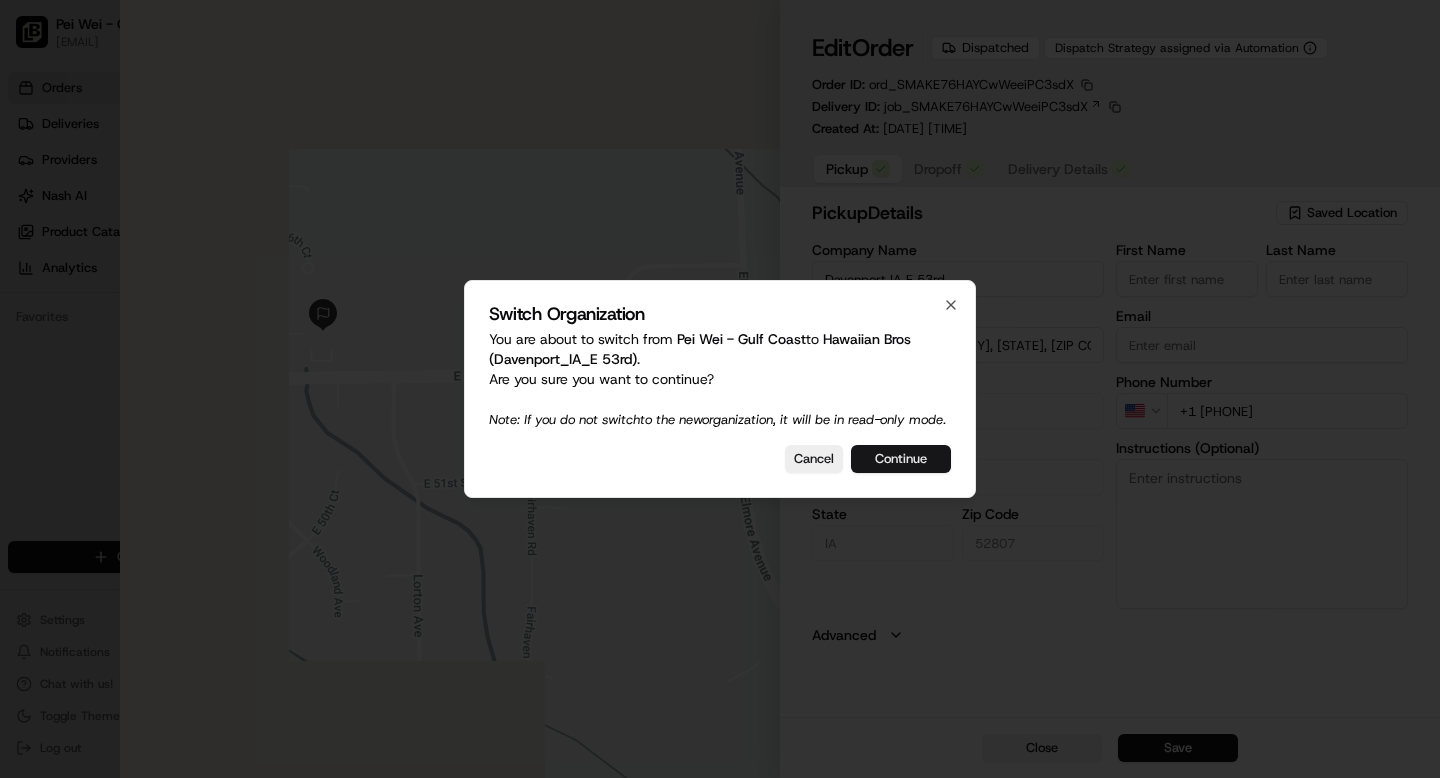 click on "Continue" at bounding box center [901, 459] 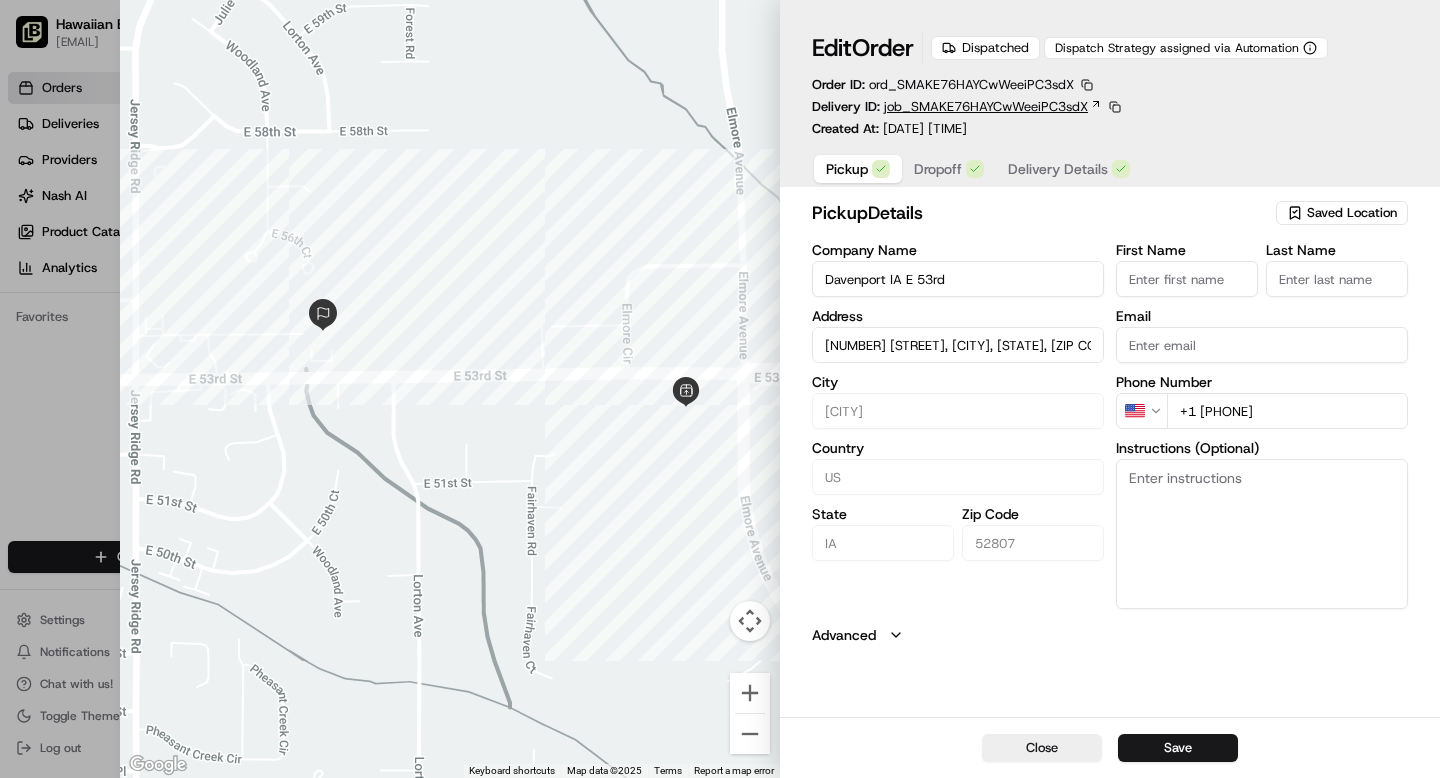 click on "job_SMAKE76HAYCwWeeiPC3sdX" at bounding box center [986, 107] 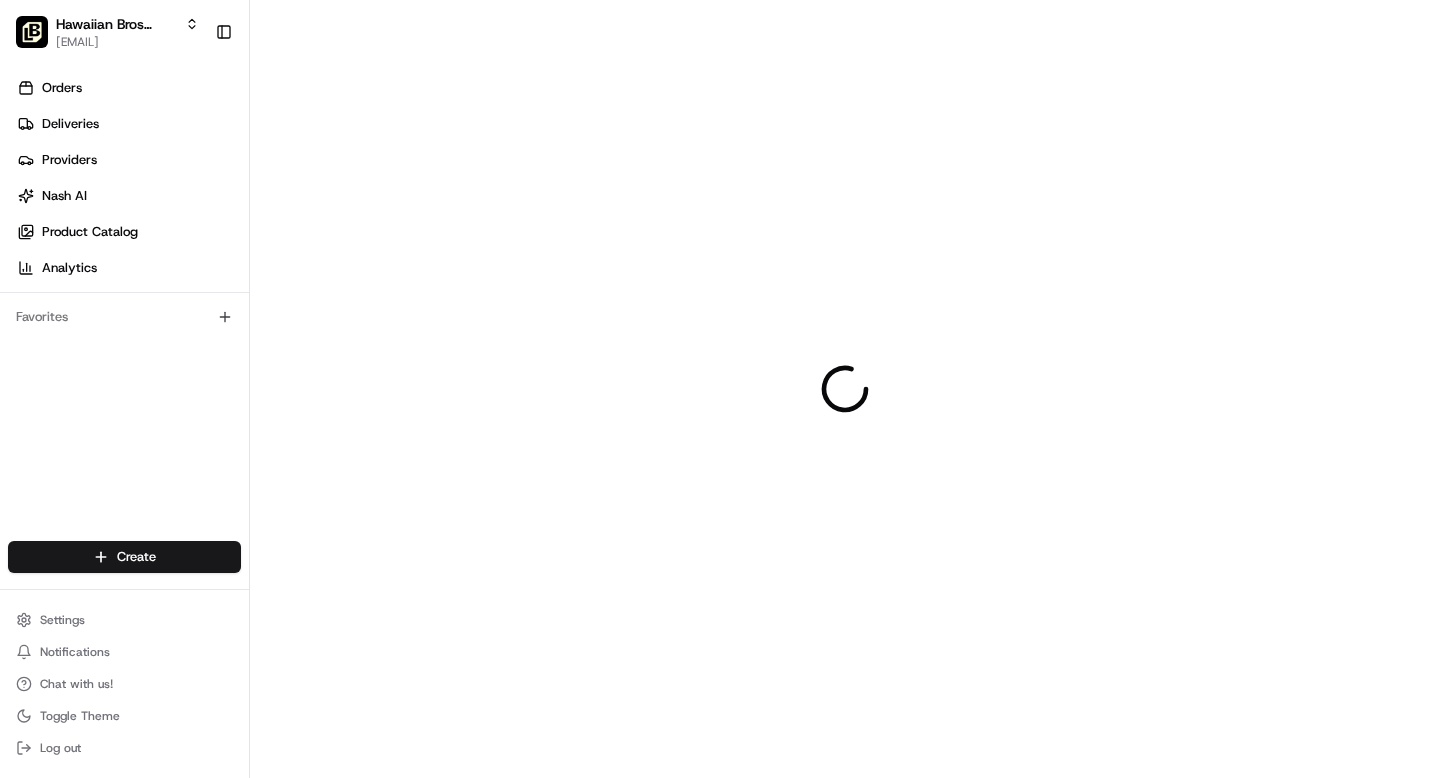 scroll, scrollTop: 0, scrollLeft: 0, axis: both 